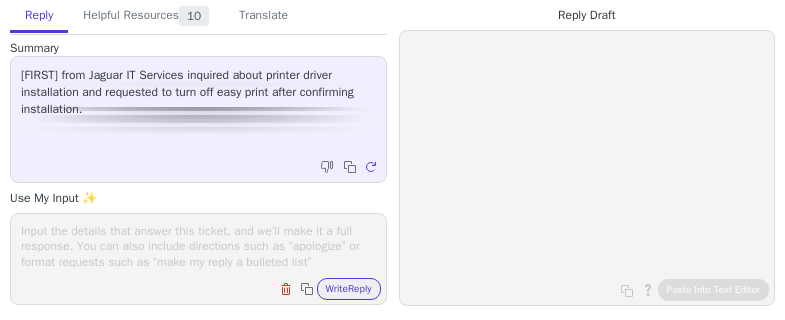 scroll, scrollTop: 0, scrollLeft: 0, axis: both 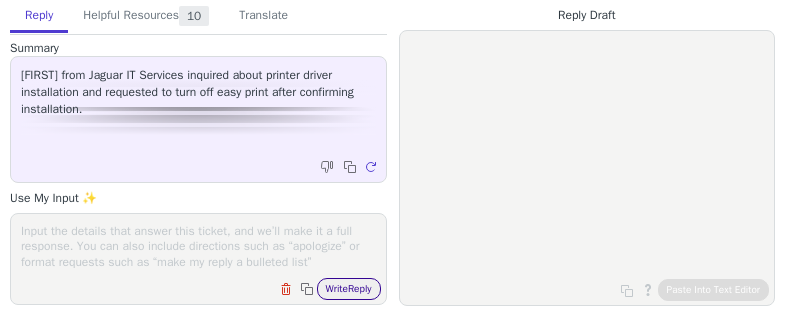 click on "Write  Reply" at bounding box center [349, 289] 